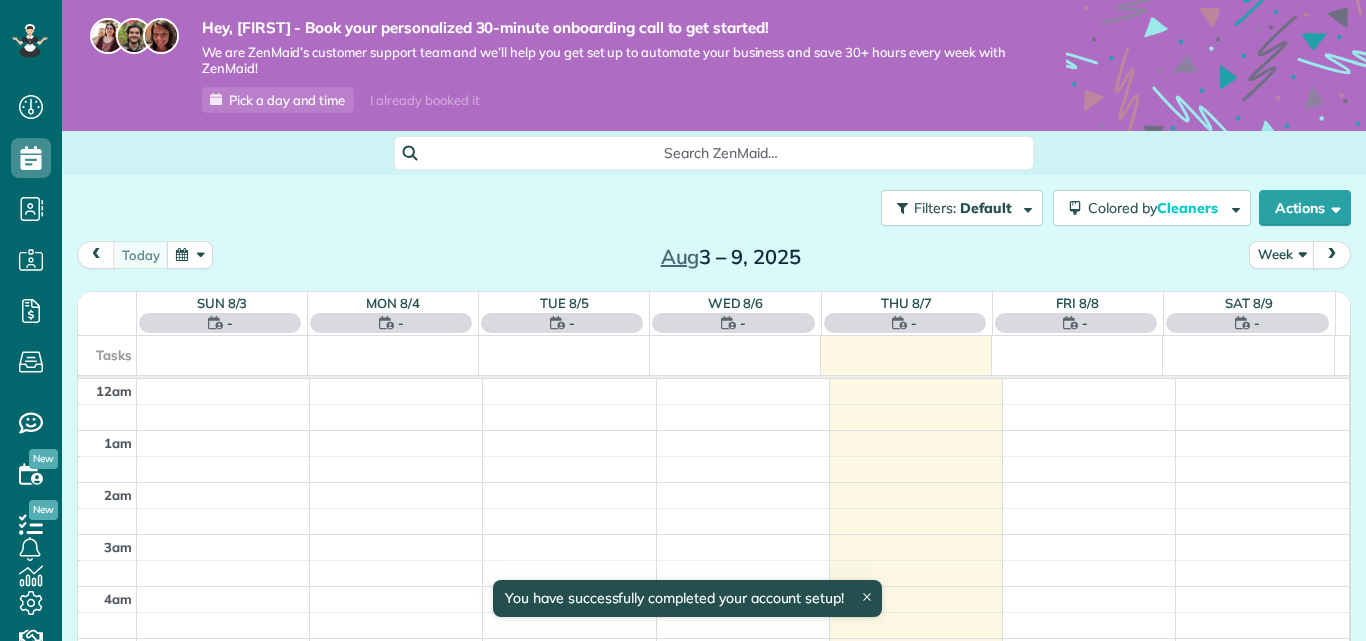 scroll, scrollTop: 0, scrollLeft: 0, axis: both 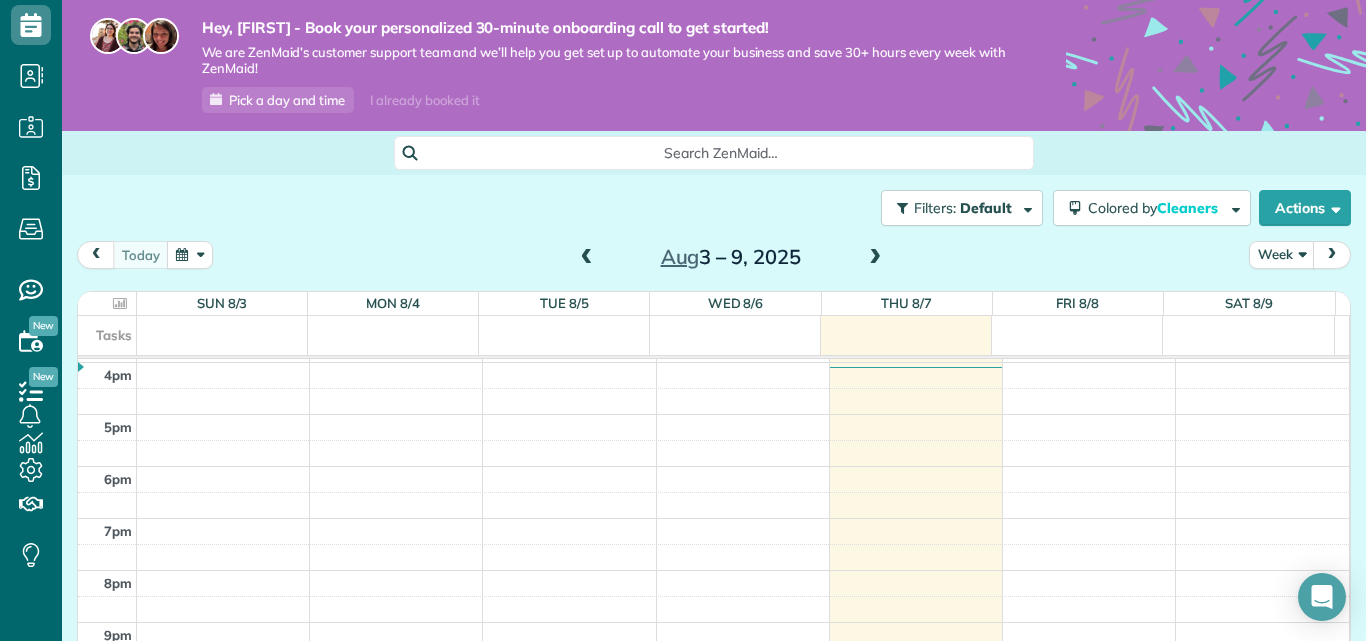 click on "Filters:   Default
Colored by  Cleaners
Color by Cleaner
Color by Team
Color by Status
Color by Recurrence
Color by Paid/Unpaid
Filters  Default
Schedule Changes
Actions
Create Appointment
Create Task
Clock In/Out
Send Work Orders
Print Route Sheets
Today's Emails/Texts
View Metrics" at bounding box center (714, 208) 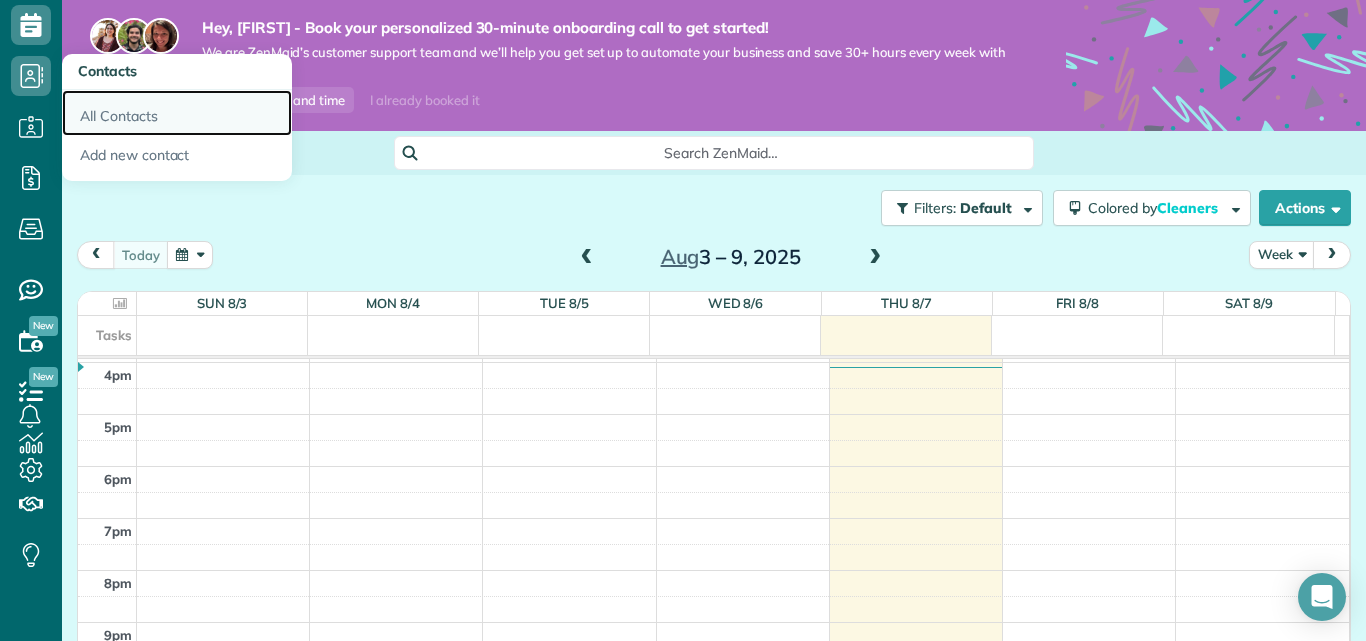click on "All Contacts" at bounding box center (177, 113) 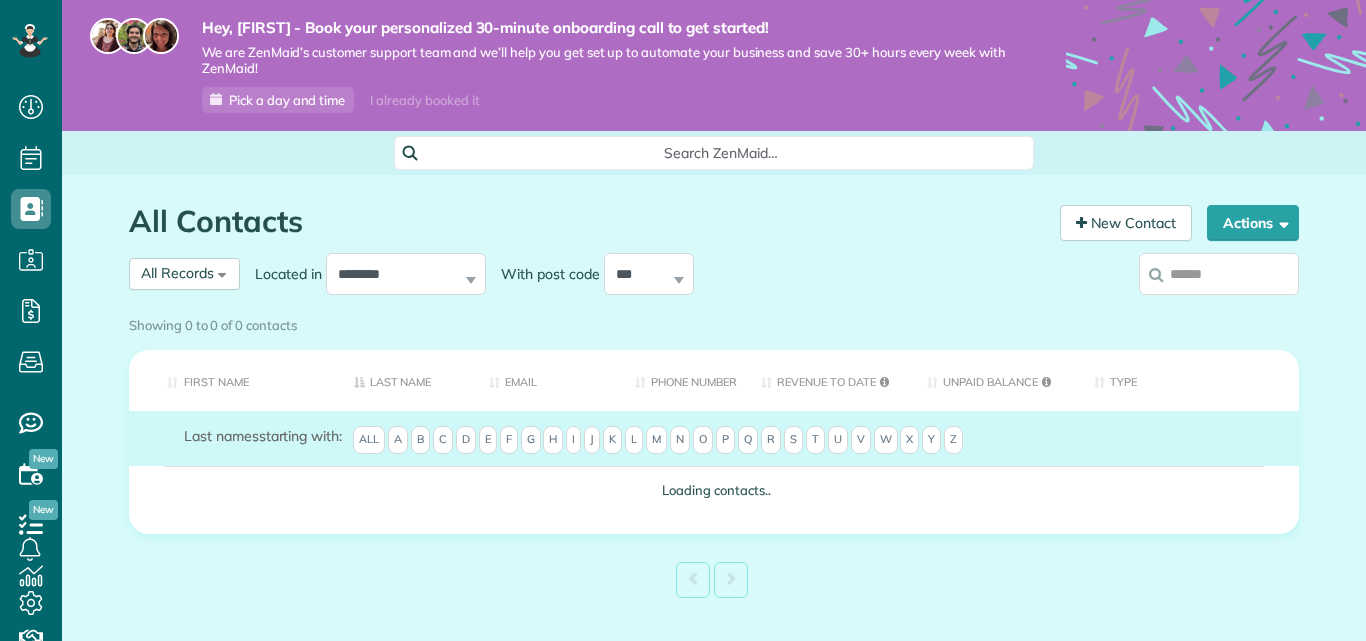 scroll, scrollTop: 0, scrollLeft: 0, axis: both 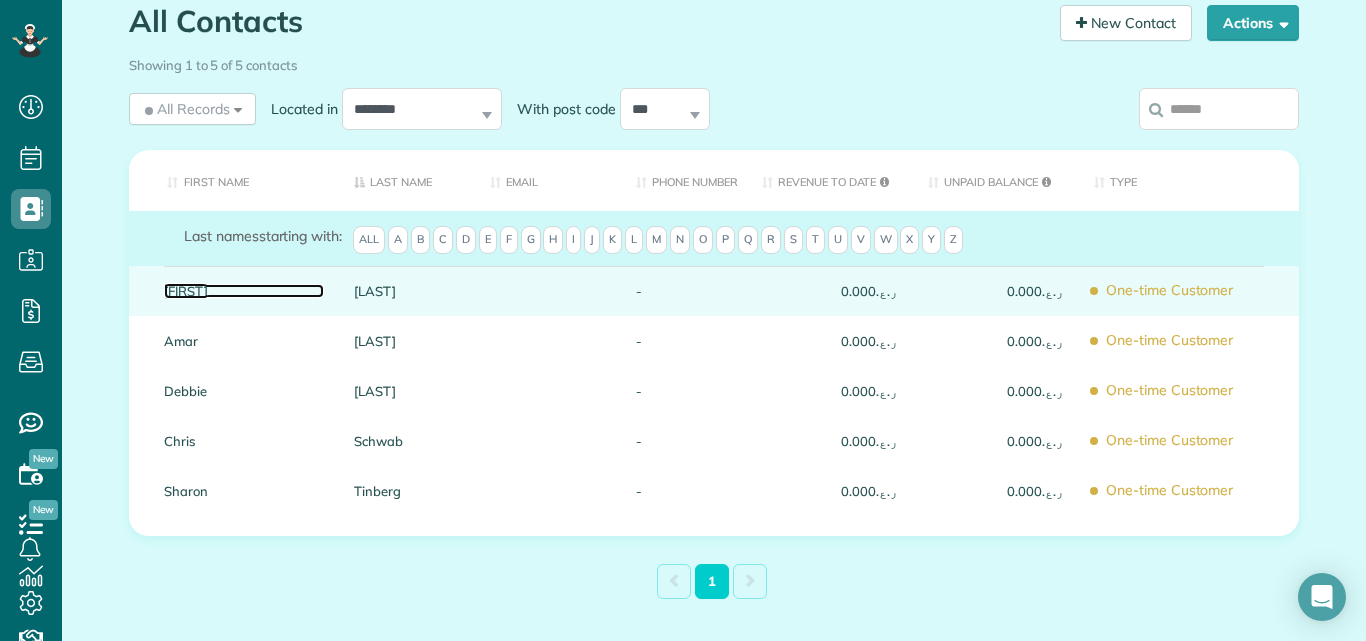click on "Carolyn" at bounding box center (244, 291) 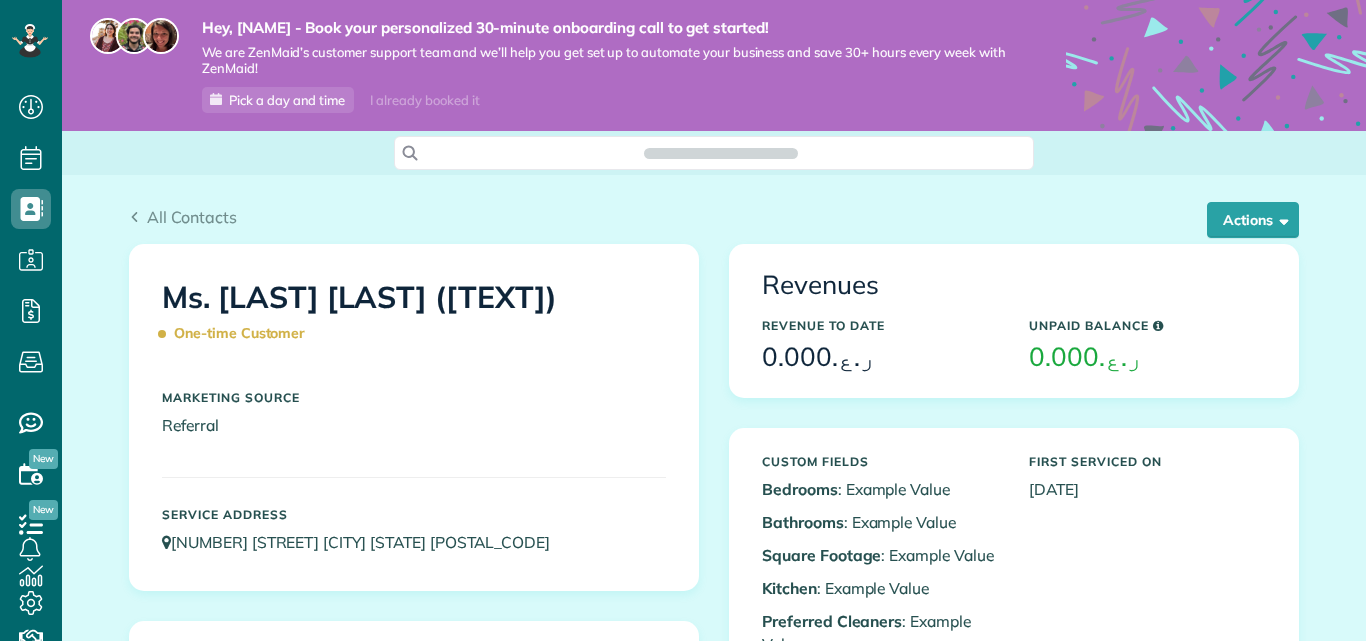 scroll, scrollTop: 0, scrollLeft: 0, axis: both 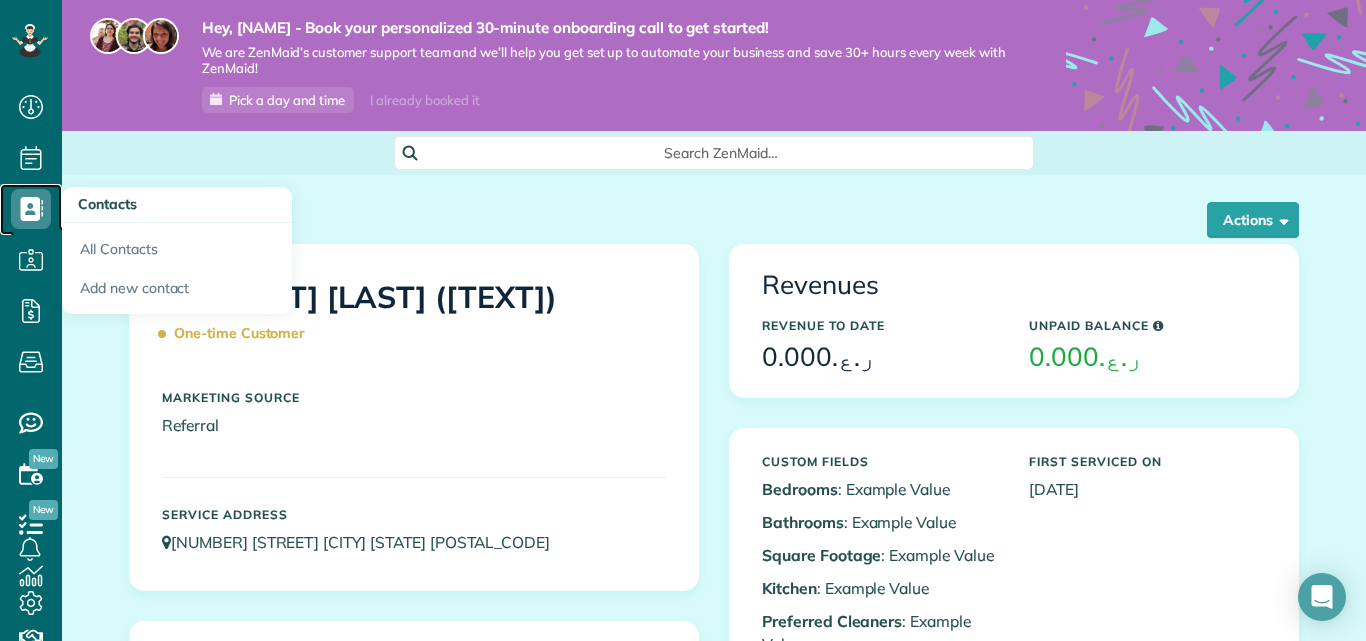 click 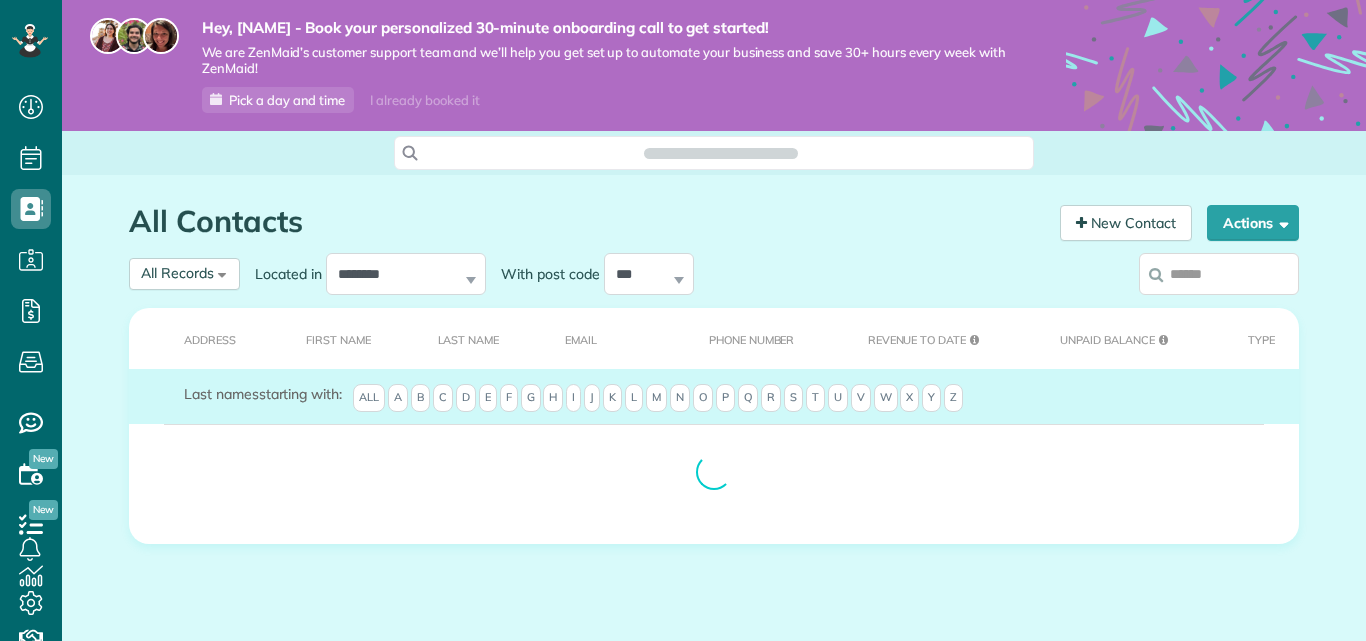 scroll, scrollTop: 0, scrollLeft: 0, axis: both 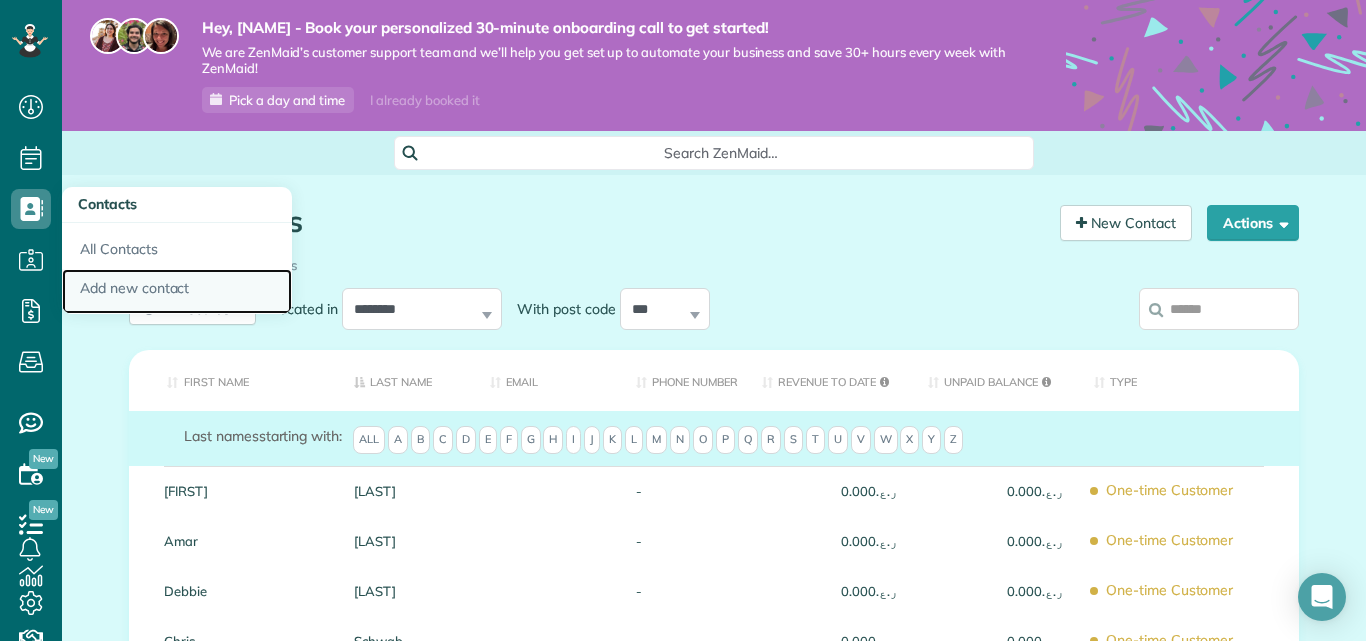 click on "Add new contact" at bounding box center (177, 292) 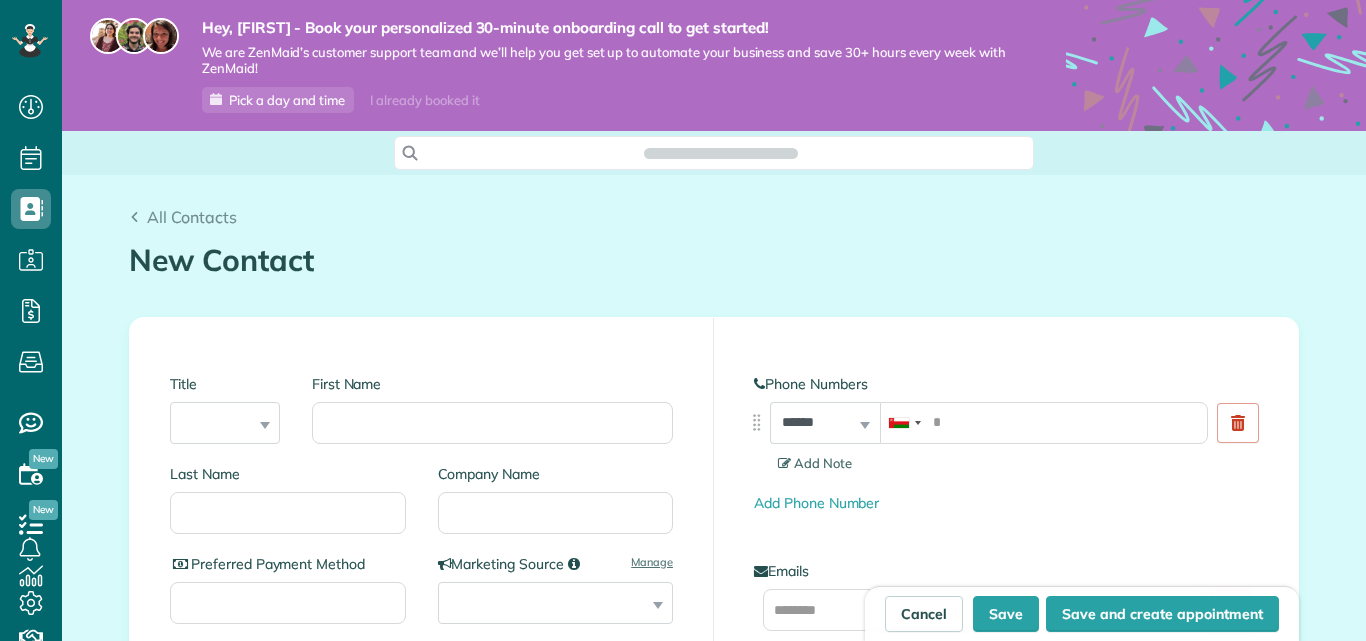 scroll, scrollTop: 0, scrollLeft: 0, axis: both 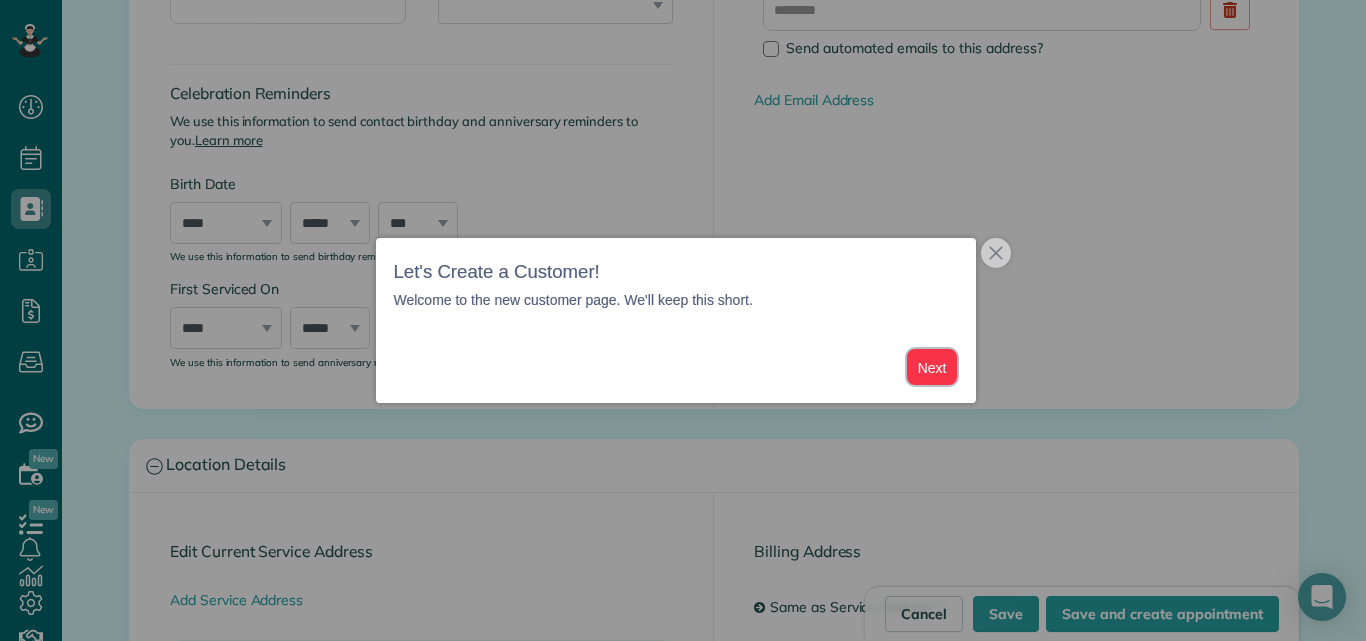 click on "Next" at bounding box center (932, 367) 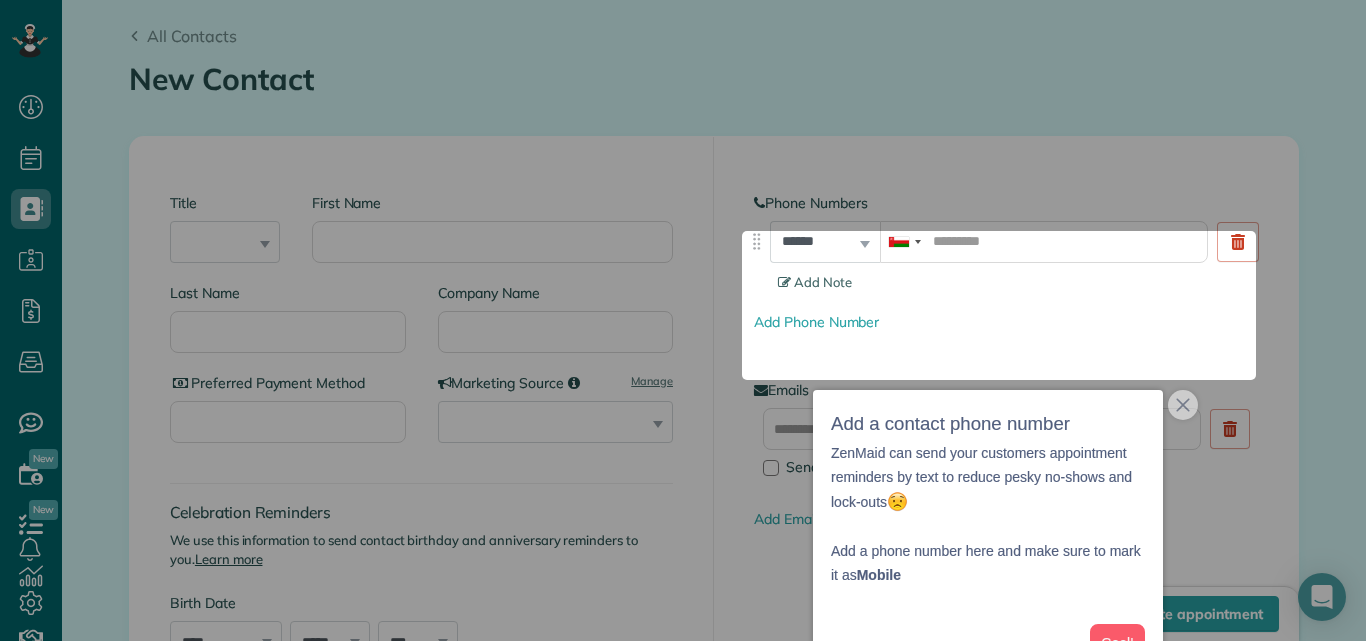 scroll, scrollTop: 123, scrollLeft: 0, axis: vertical 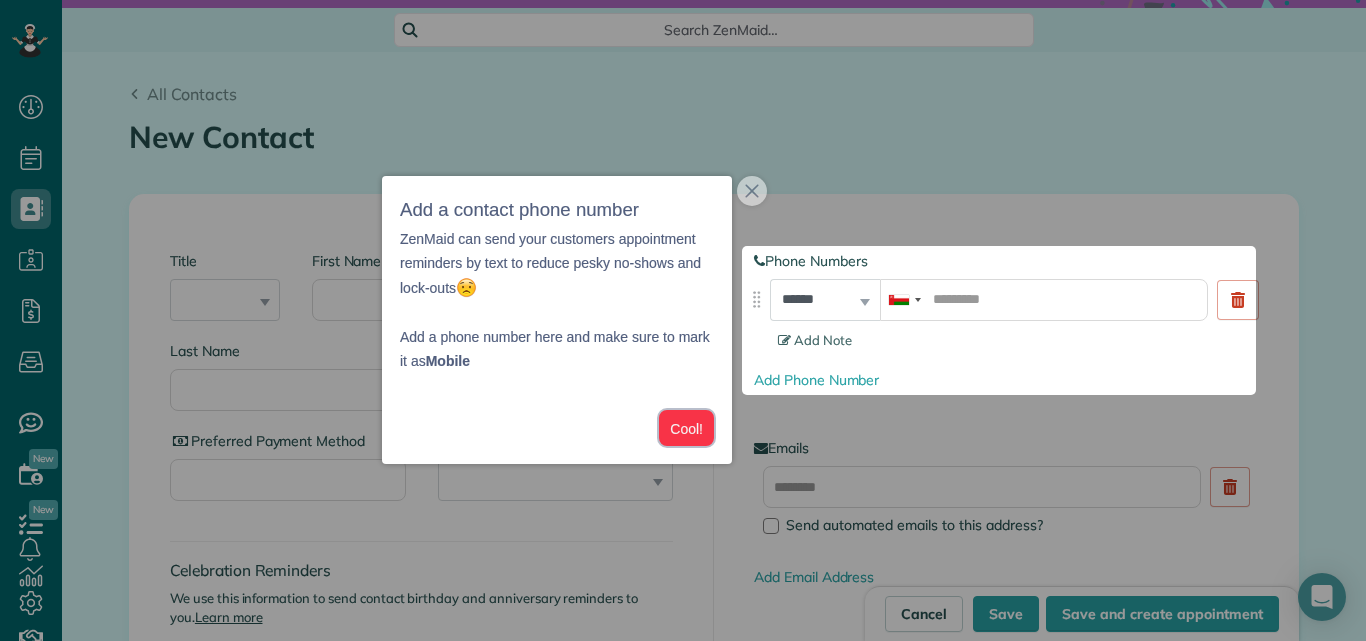 click on "Cool!" at bounding box center (686, 428) 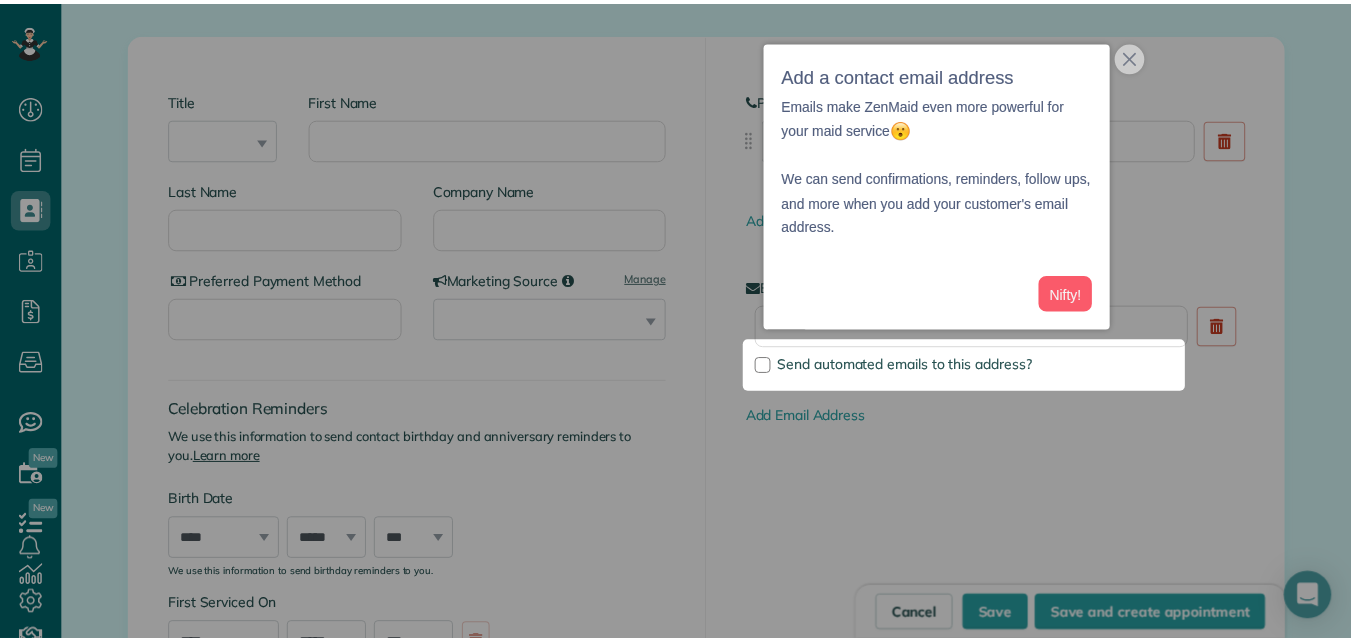 scroll, scrollTop: 290, scrollLeft: 0, axis: vertical 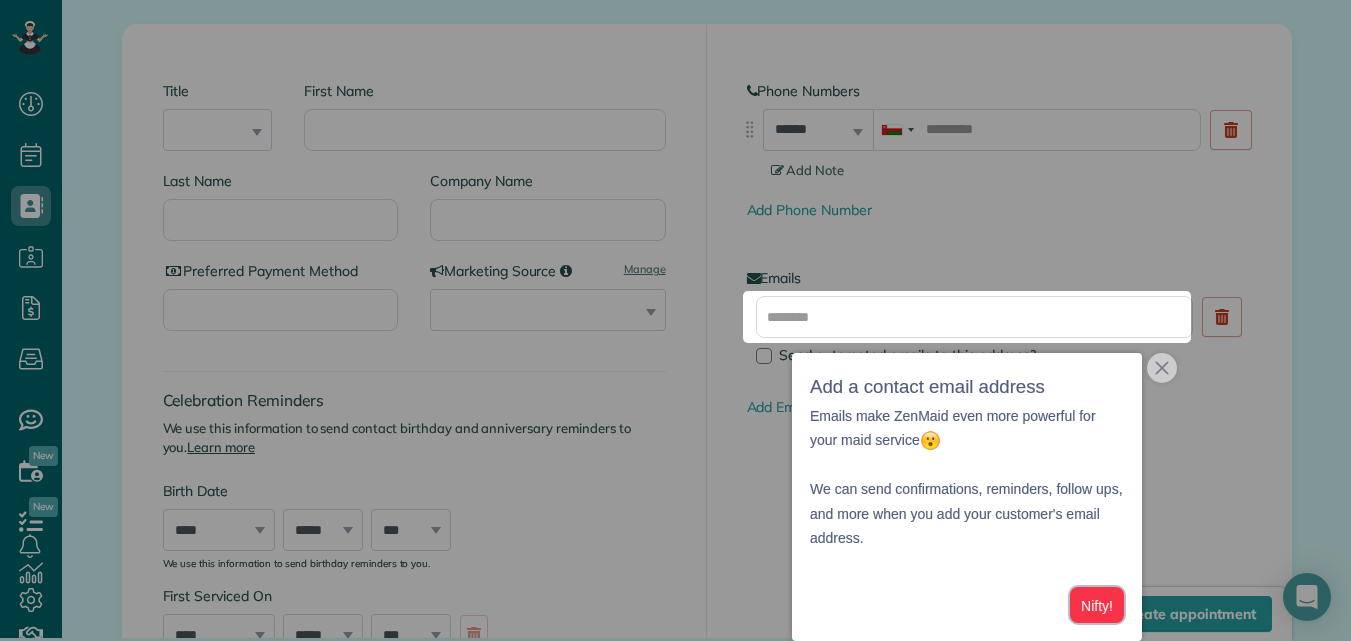 click on "Nifty!" at bounding box center (1097, 605) 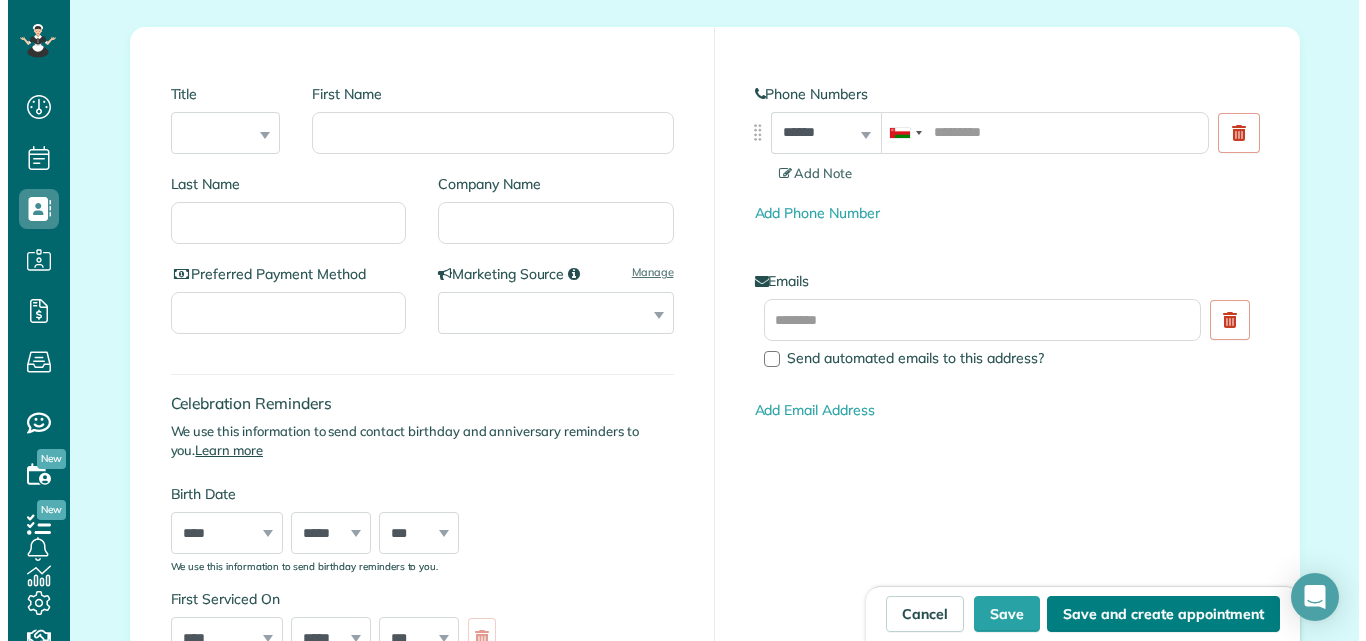 scroll, scrollTop: 0, scrollLeft: 0, axis: both 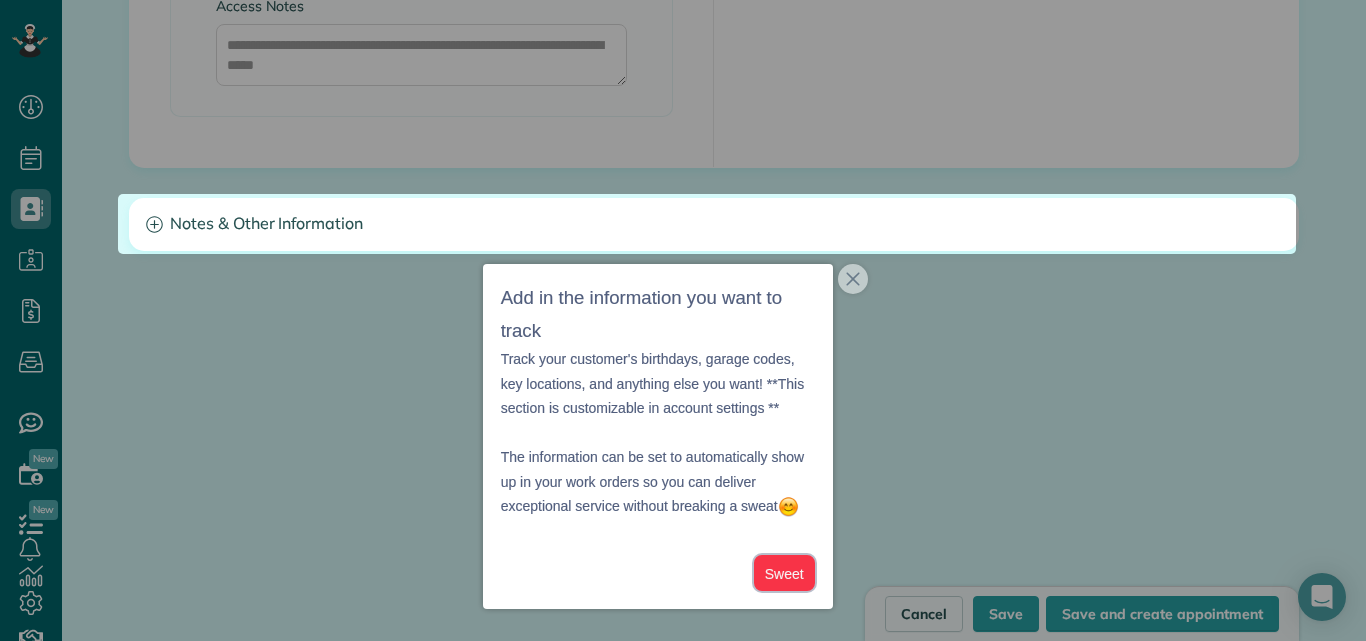 click on "Sweet" at bounding box center [784, 573] 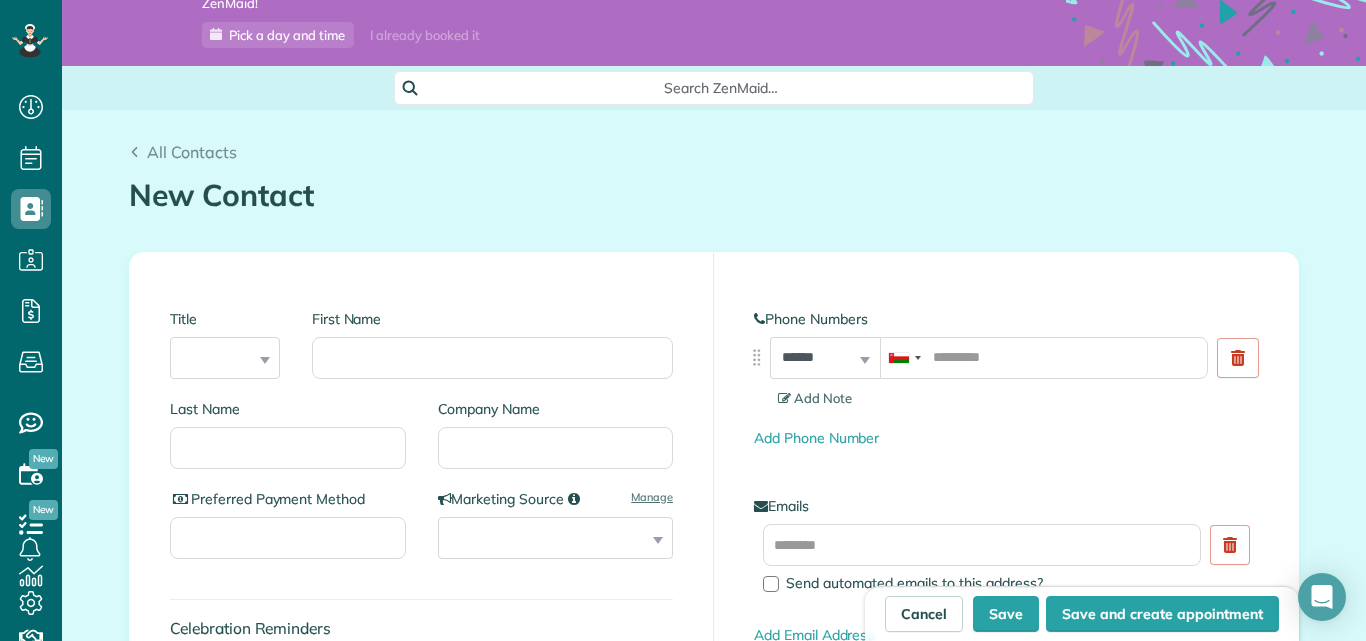 scroll, scrollTop: 100, scrollLeft: 0, axis: vertical 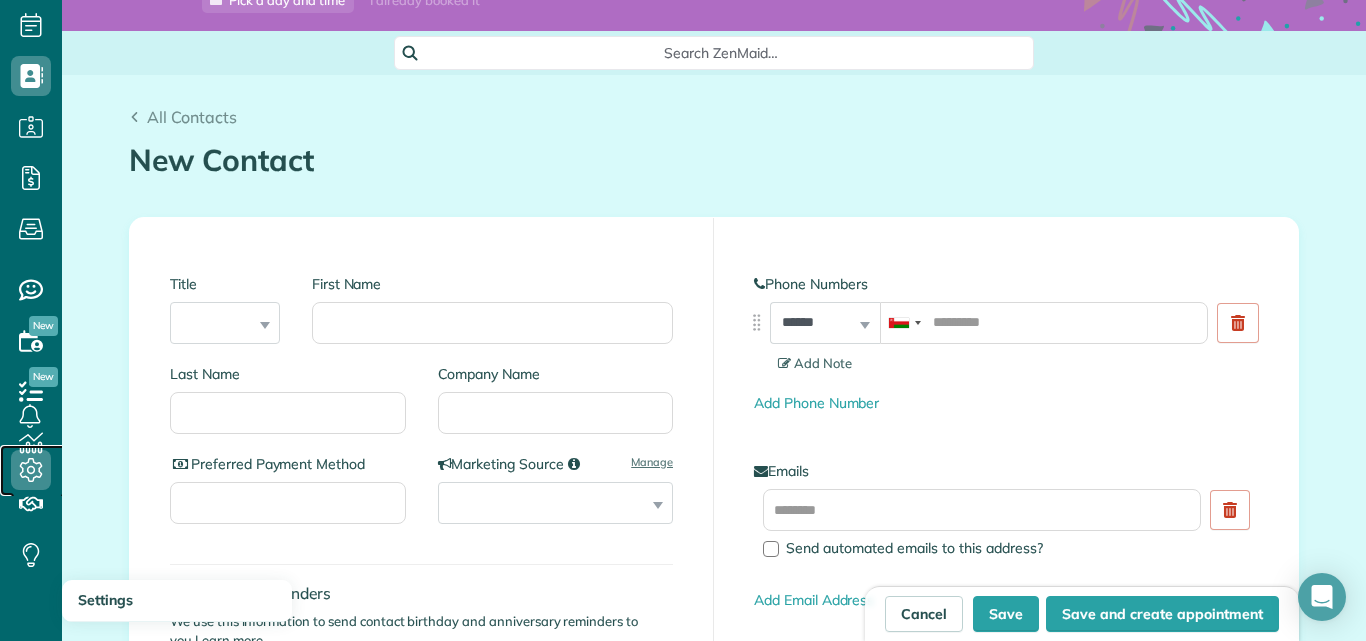 click 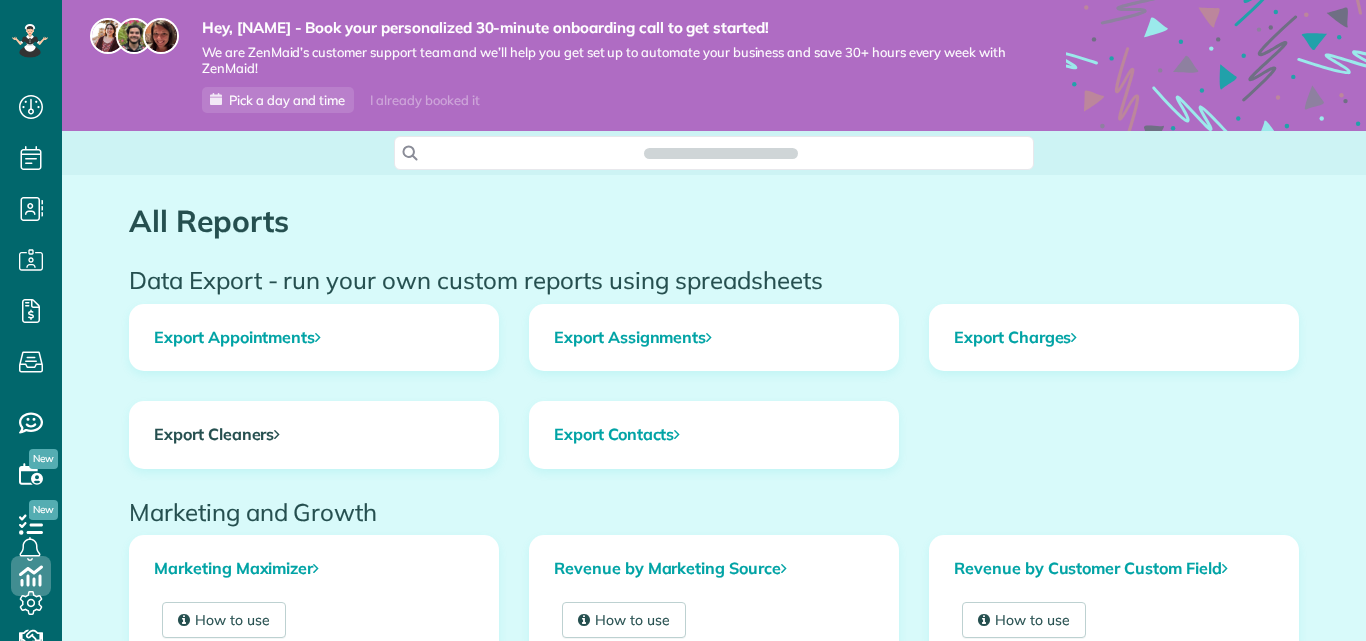 scroll, scrollTop: 0, scrollLeft: 0, axis: both 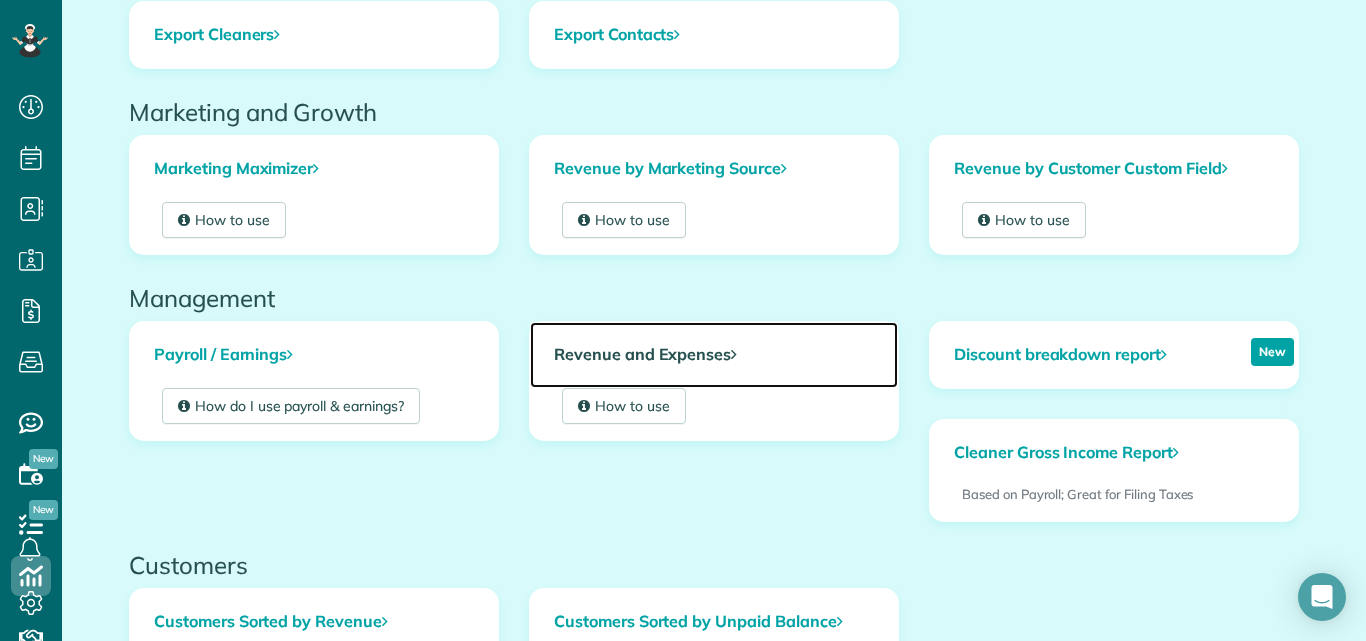 click on "Revenue and Expenses" at bounding box center [714, 355] 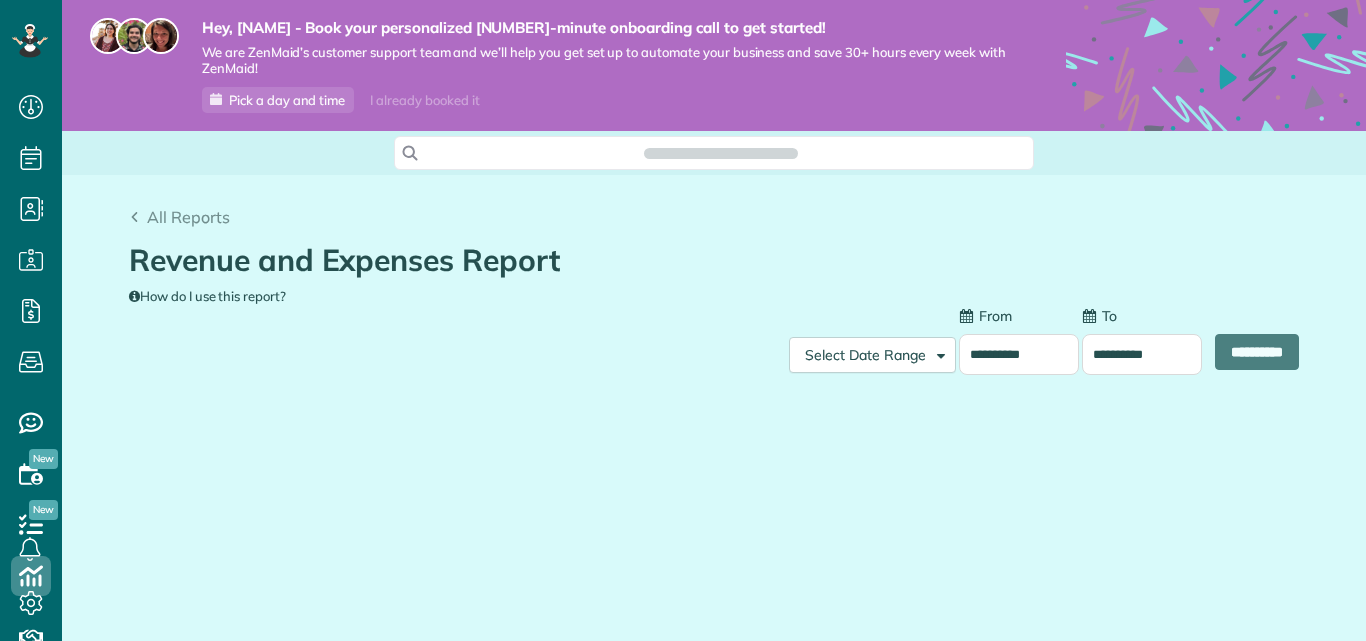 scroll, scrollTop: 0, scrollLeft: 0, axis: both 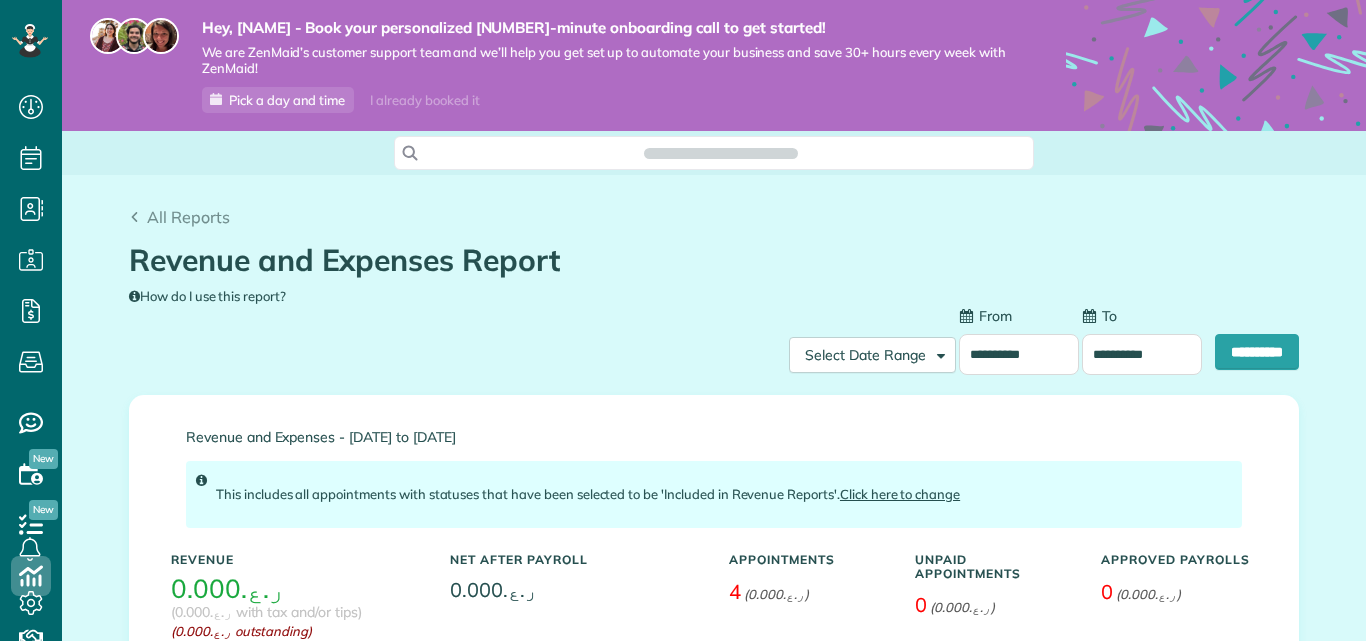 type on "**********" 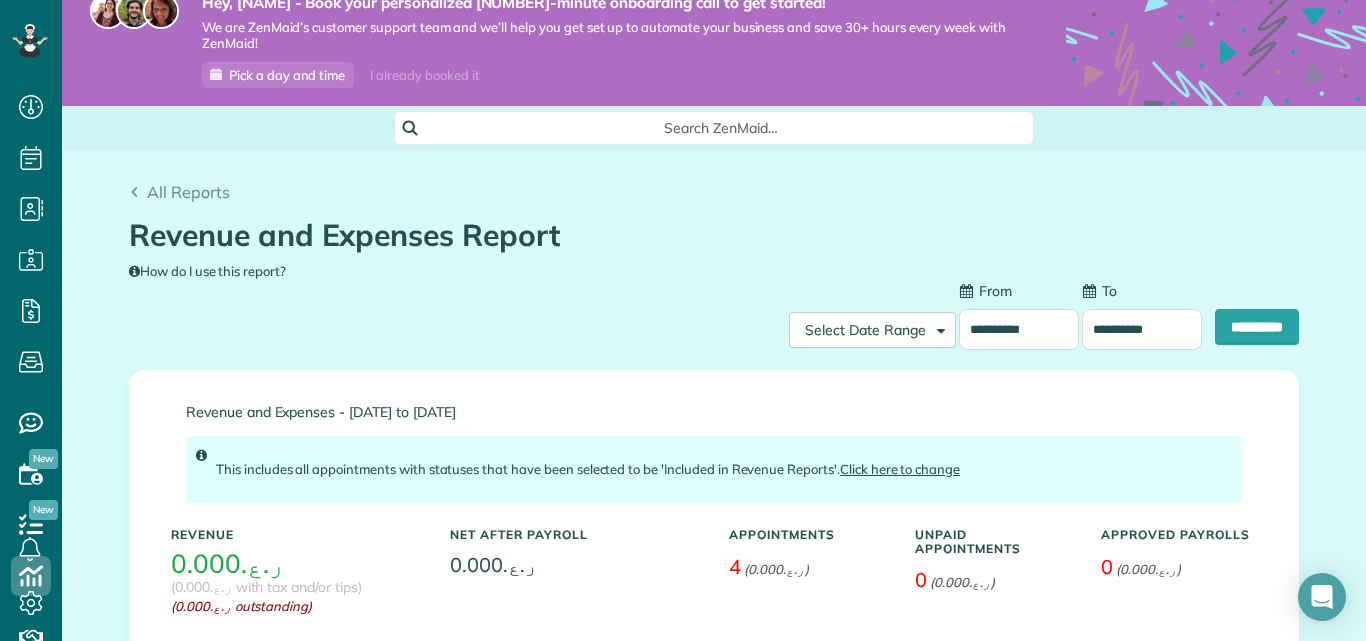 scroll, scrollTop: 0, scrollLeft: 0, axis: both 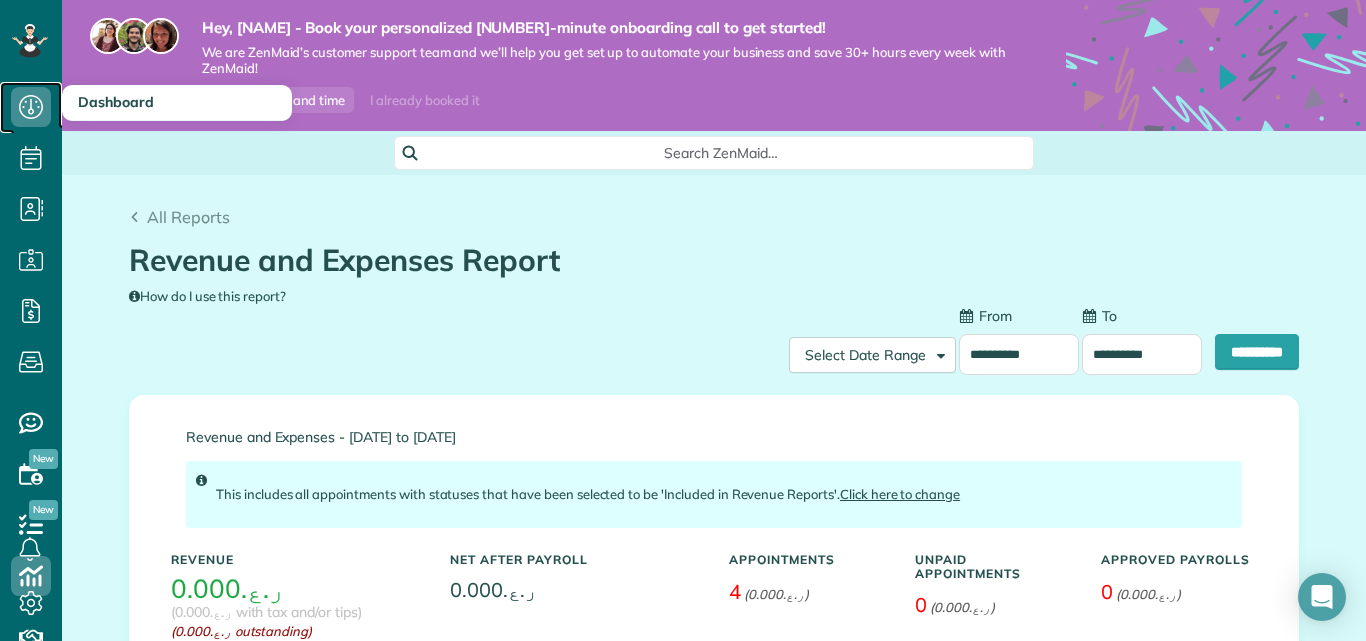 click 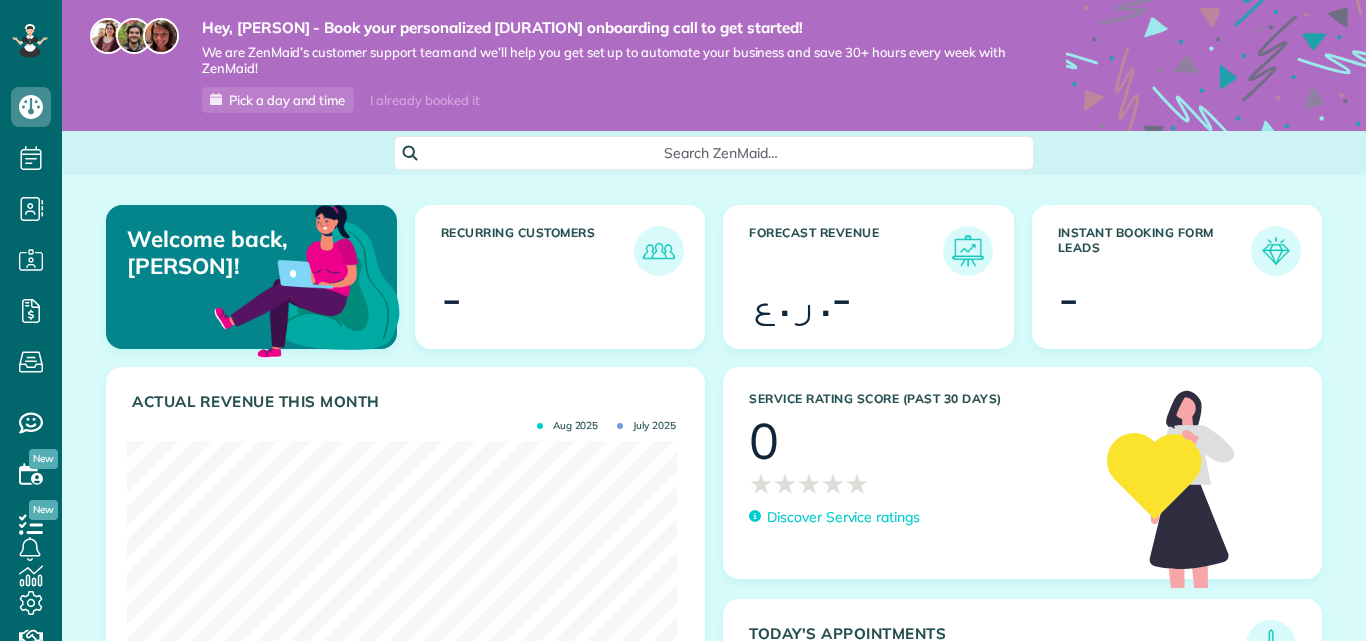 scroll, scrollTop: 0, scrollLeft: 0, axis: both 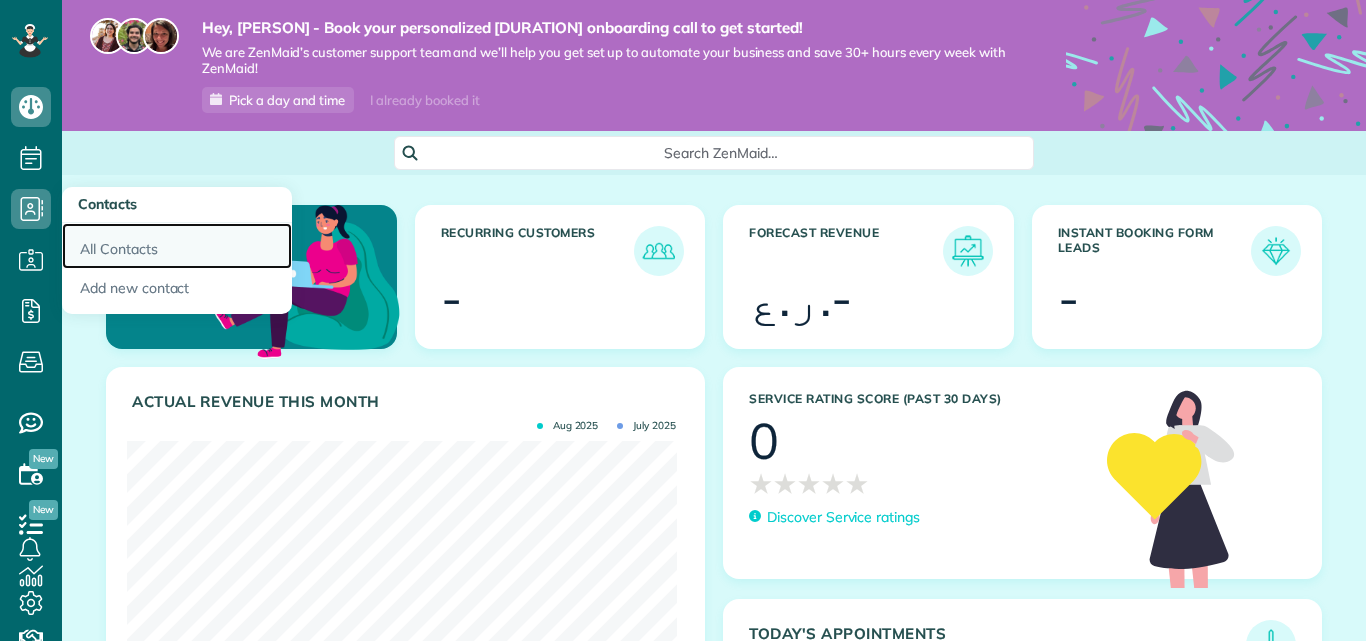 click on "All Contacts" at bounding box center (177, 246) 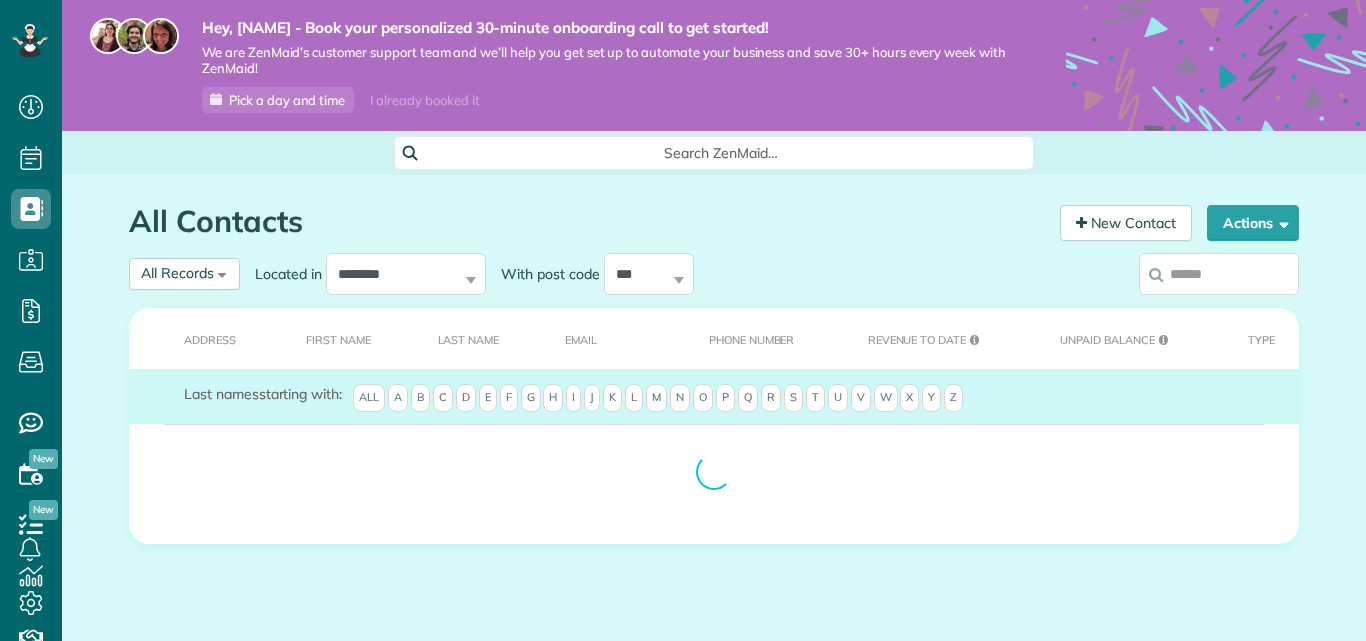 scroll, scrollTop: 0, scrollLeft: 0, axis: both 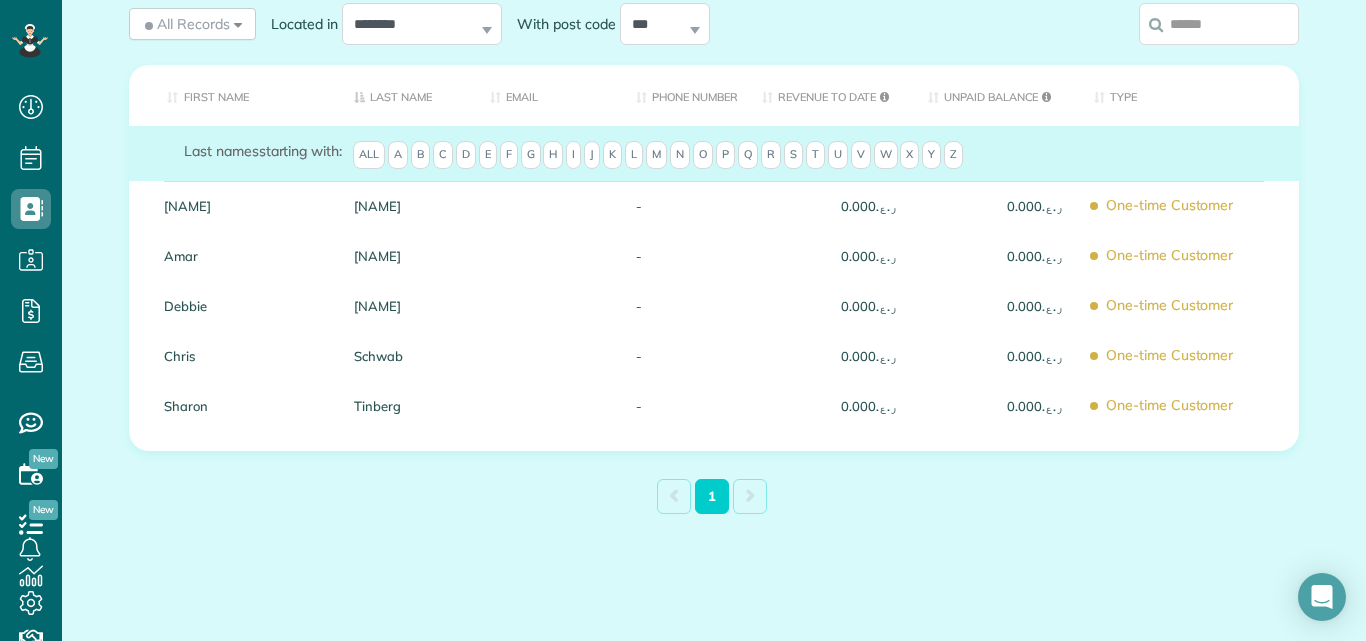 click on "All Records
All Records
All Customers
Leads
Former Customers
Recurring Customers
One-time Customers
Located in
[CITY]
[CITY]
[CITY]
[CITY]
[CITY]
[CITY]
With post code
[POSTAL_CODE]
[POSTAL_CODE]
[POSTAL_CODE]
[POSTAL_CODE]
[POSTAL_CODE]
[POSTAL_CODE]
Reset Filters" at bounding box center [564, 24] 